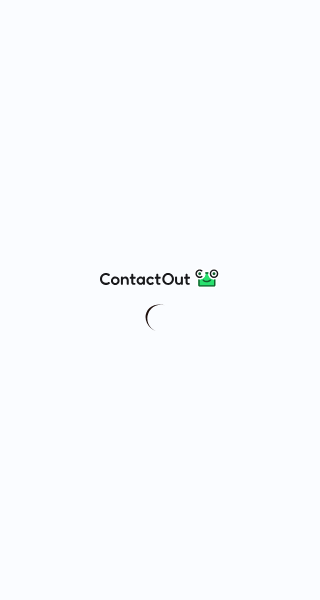 scroll, scrollTop: 0, scrollLeft: 0, axis: both 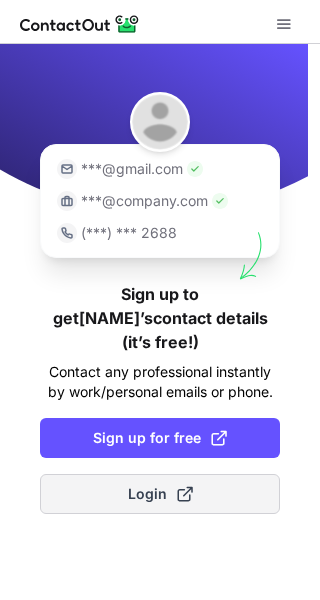 click on "Login" at bounding box center [160, 494] 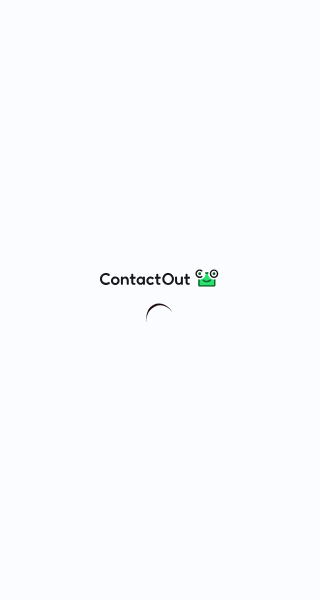 scroll, scrollTop: 0, scrollLeft: 0, axis: both 